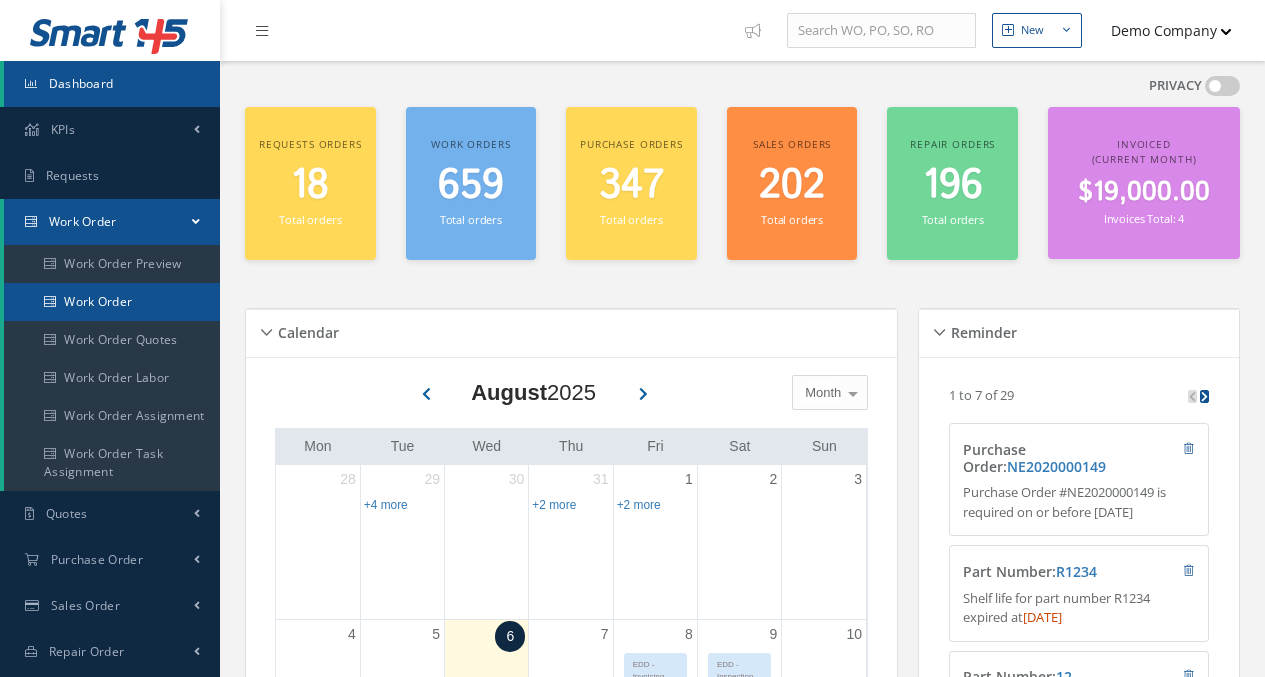 scroll, scrollTop: 0, scrollLeft: 0, axis: both 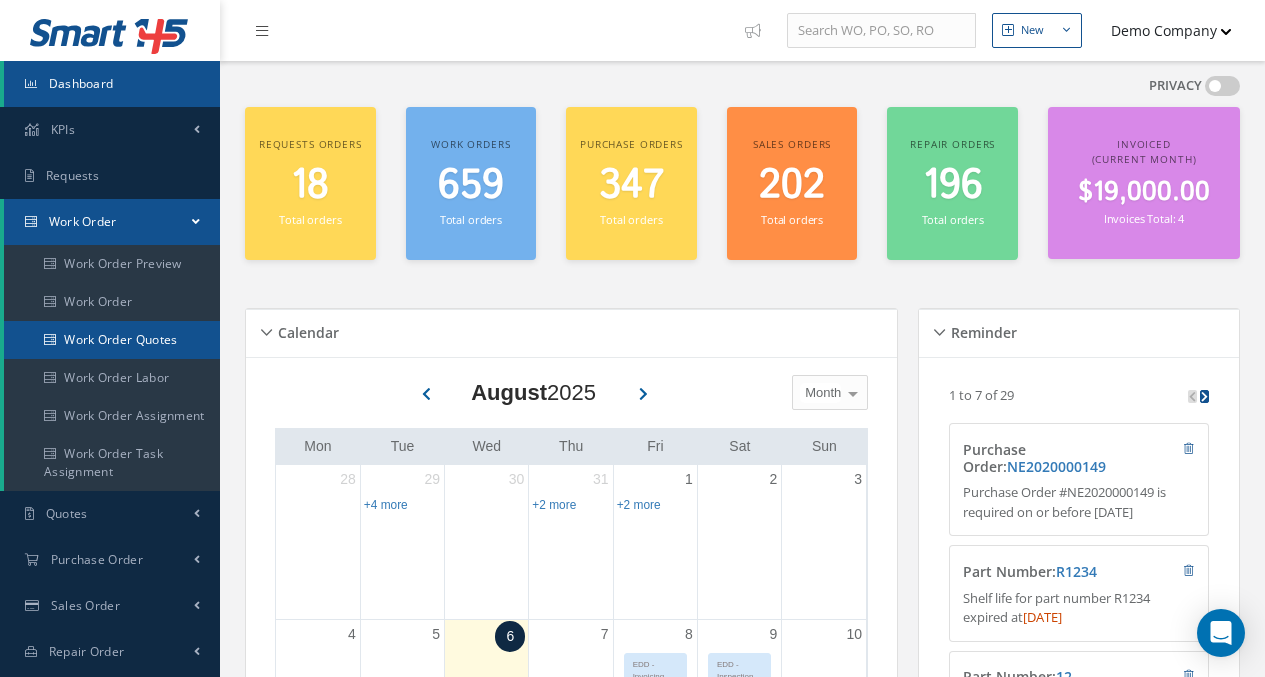 click on "Work Order Quotes" at bounding box center (112, 340) 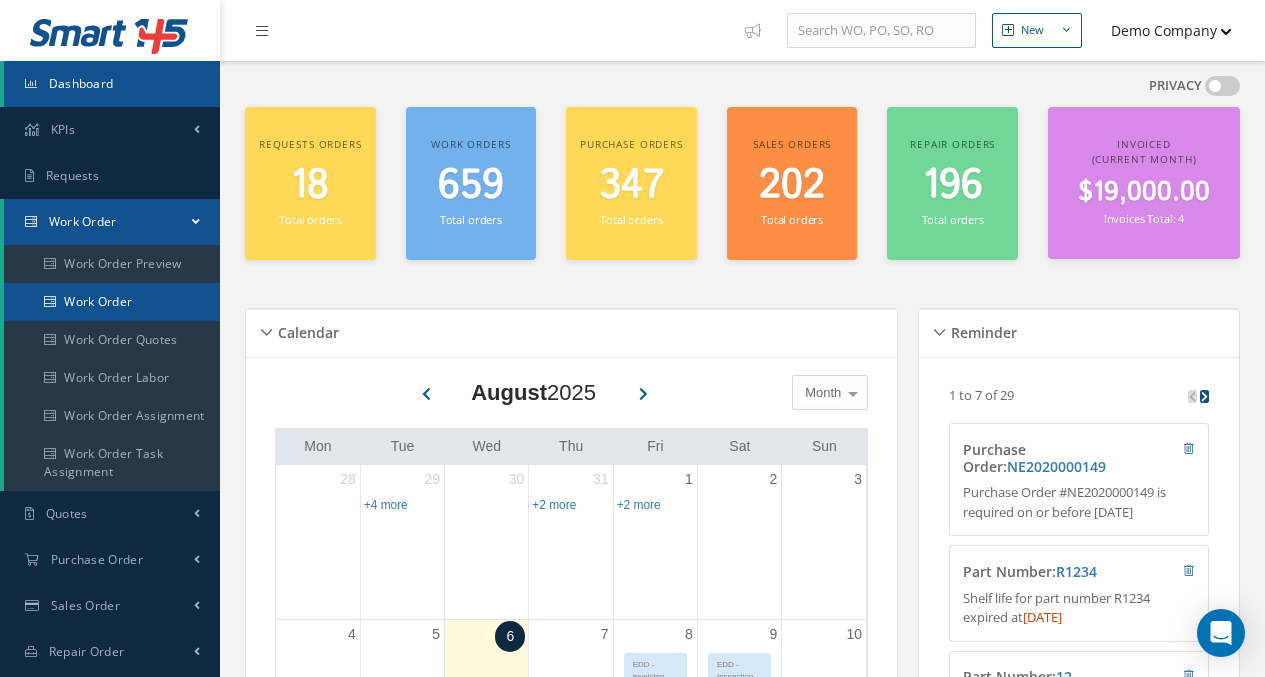 click on "Work Order" at bounding box center [112, 302] 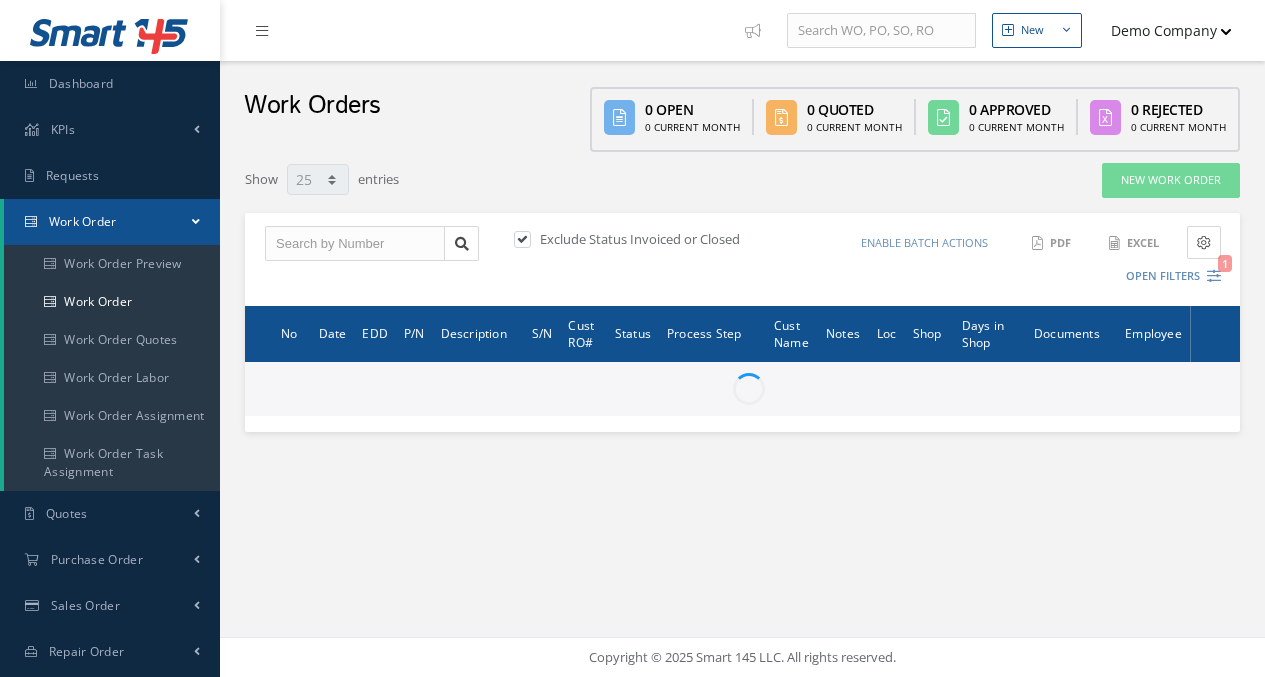 select on "25" 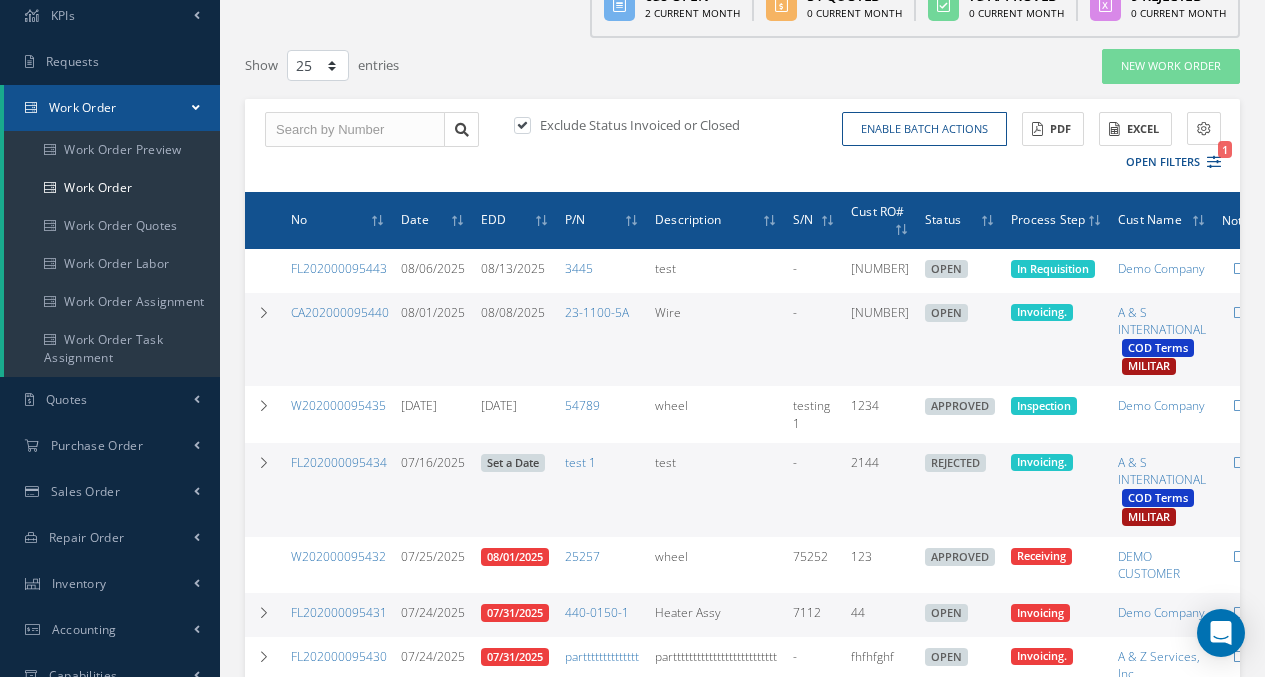 scroll, scrollTop: 115, scrollLeft: 0, axis: vertical 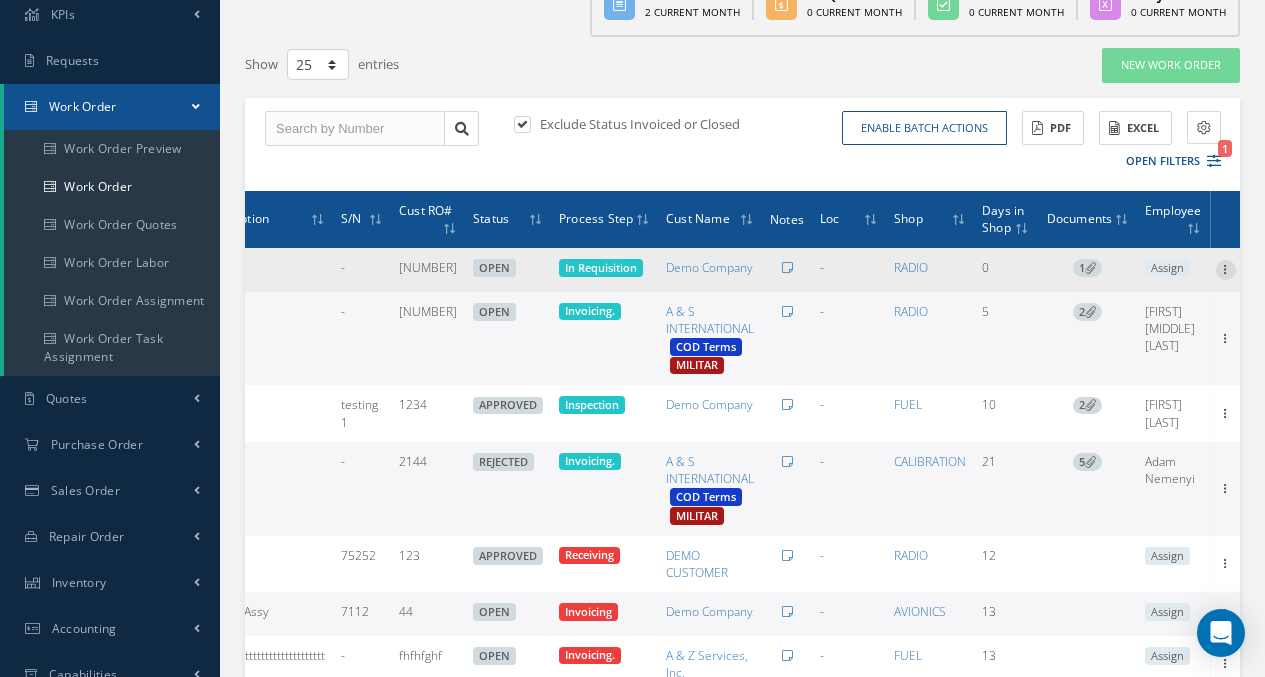 click at bounding box center [1226, 268] 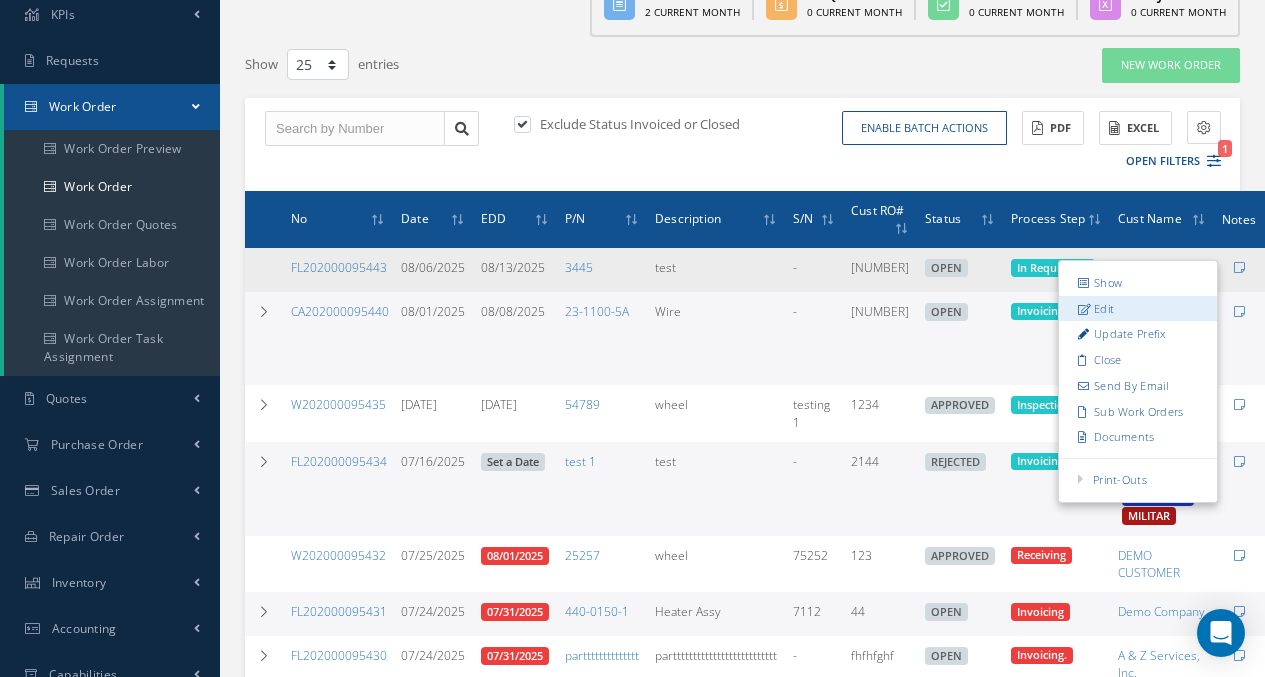 click on "Edit" at bounding box center [1138, 308] 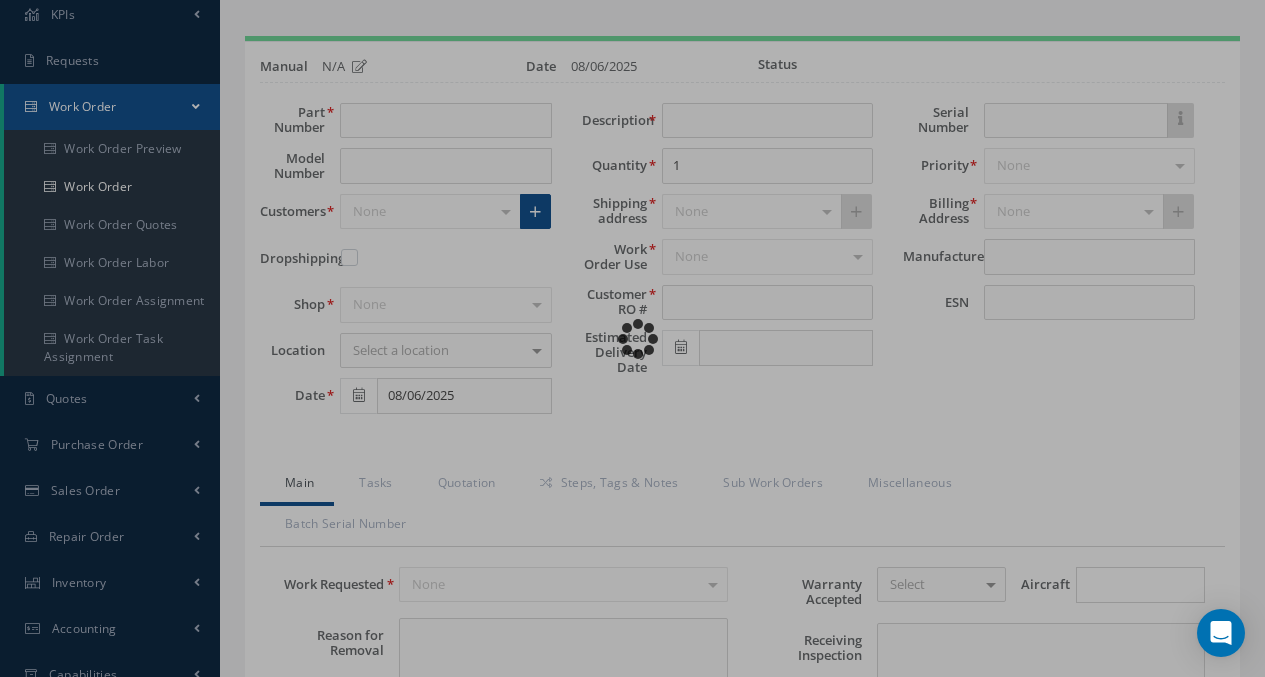 type on "3445" 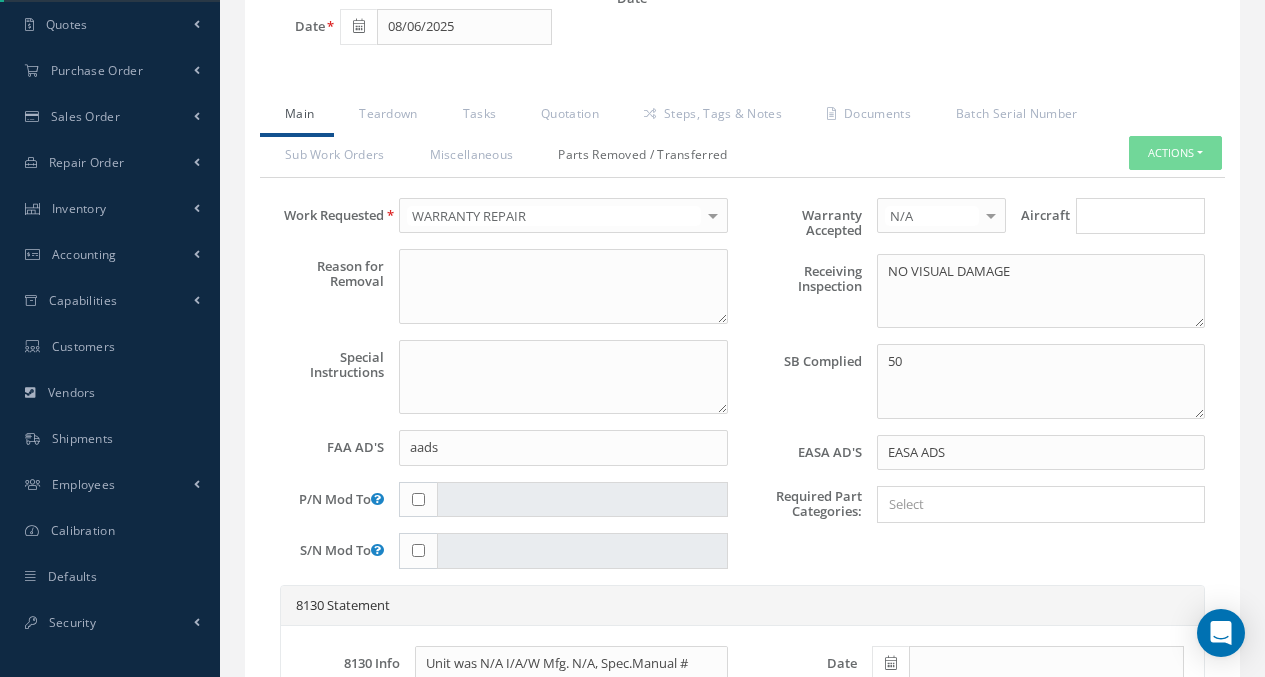 scroll, scrollTop: 485, scrollLeft: 0, axis: vertical 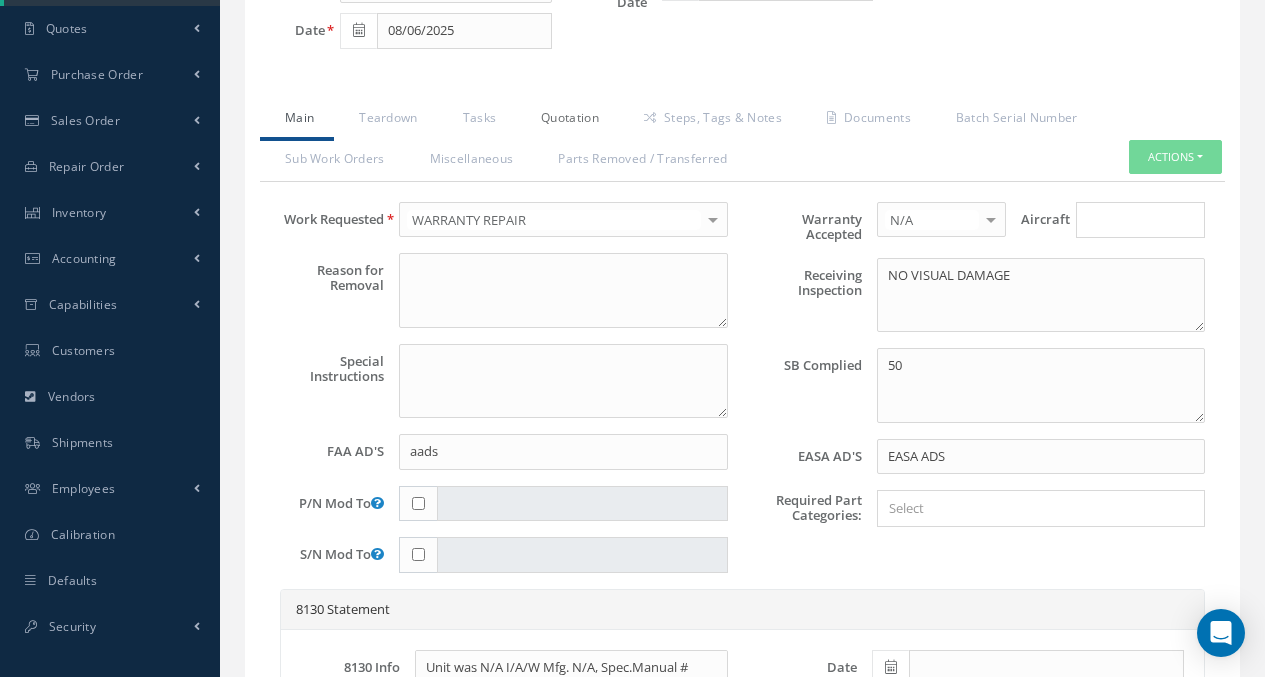 click on "Quotation" at bounding box center (567, 120) 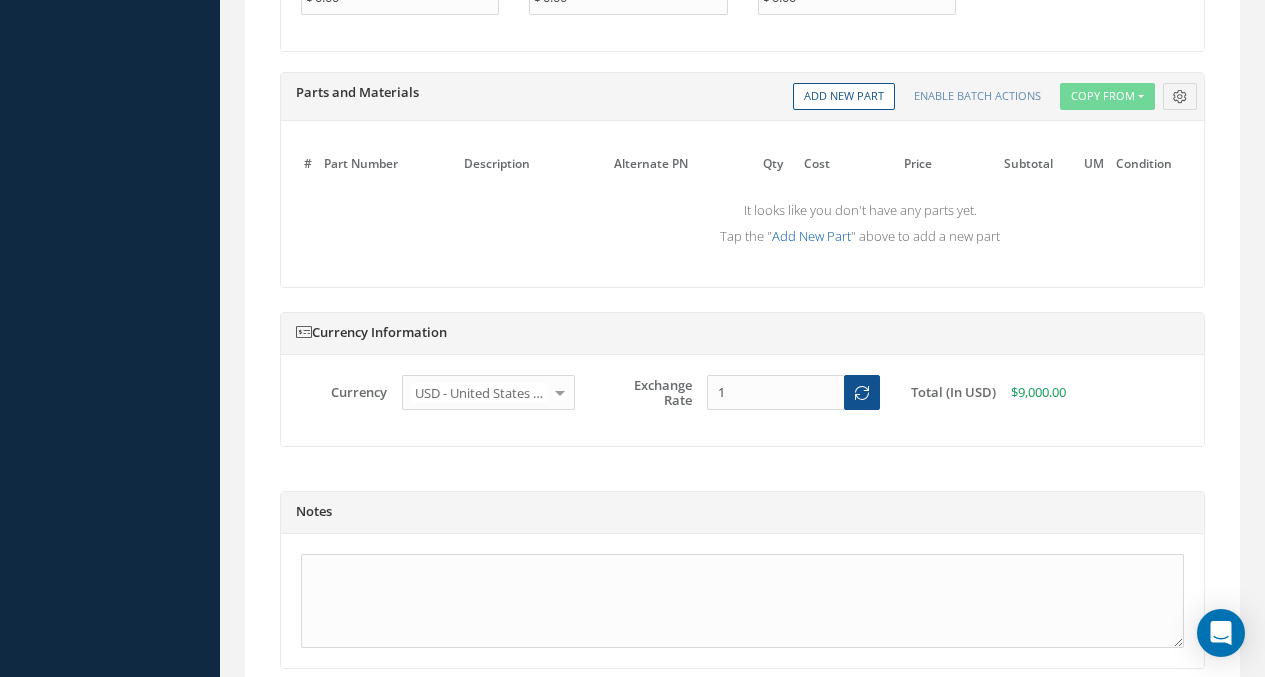 scroll, scrollTop: 2043, scrollLeft: 0, axis: vertical 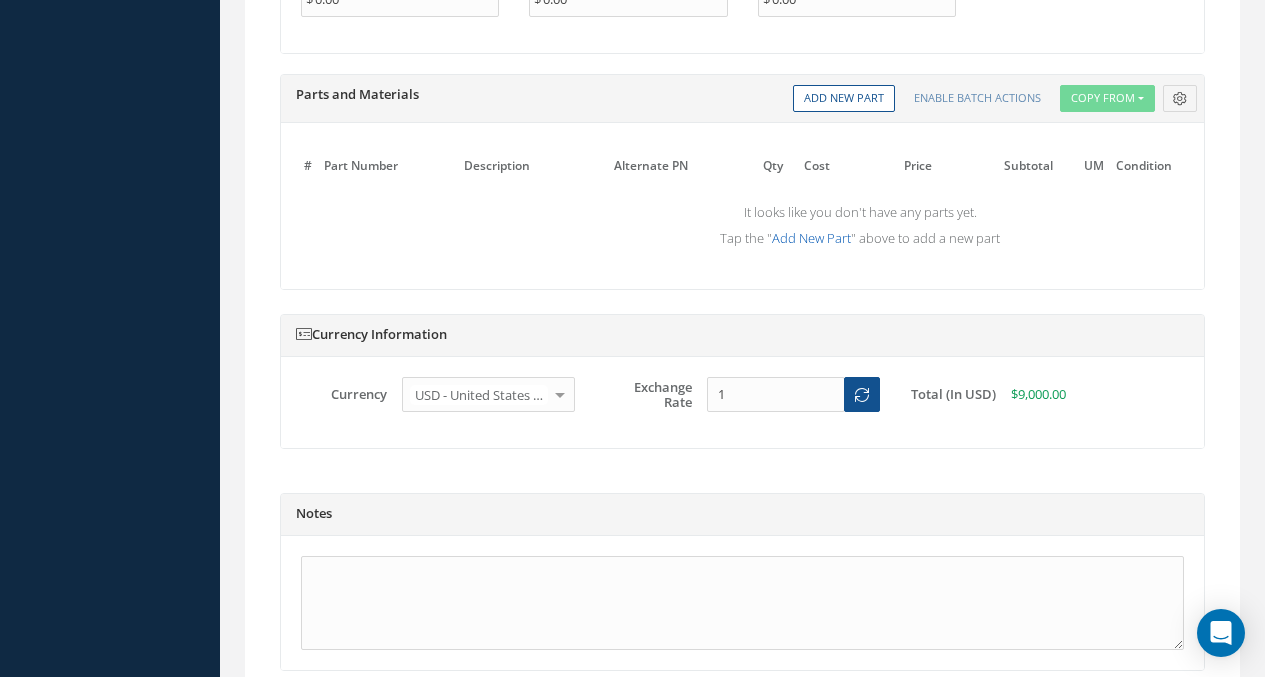 click on "Add New Part" at bounding box center (811, 238) 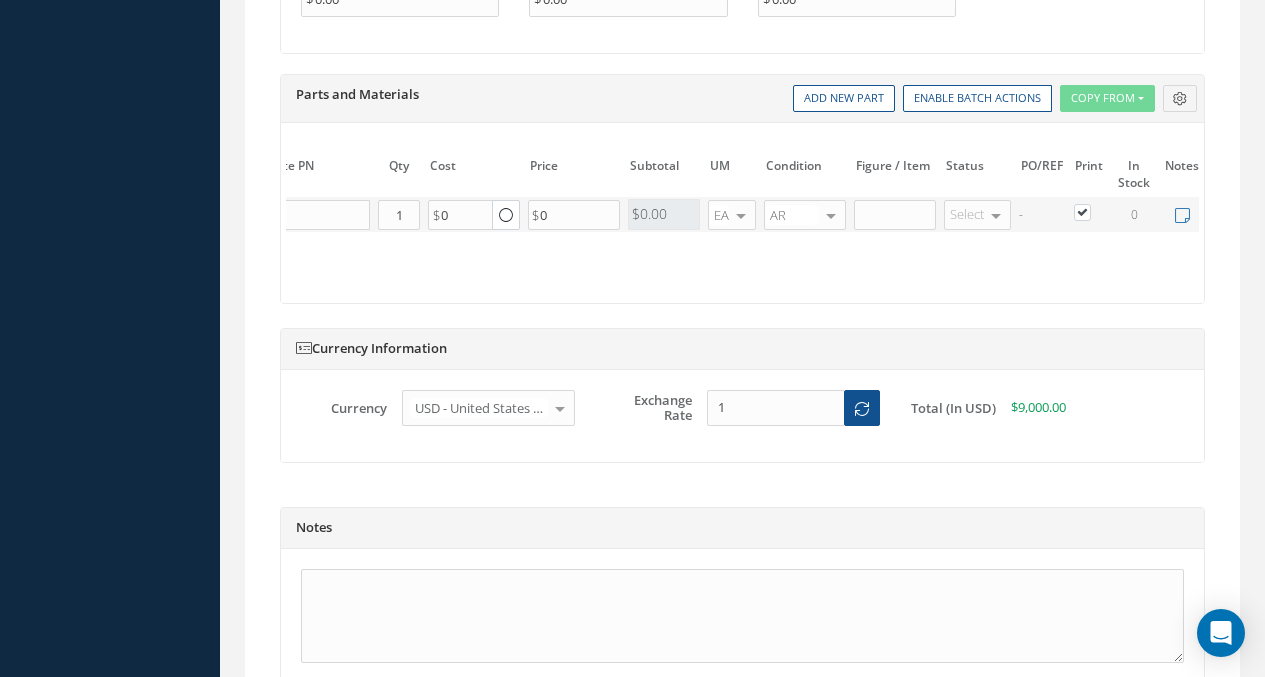 scroll, scrollTop: 0, scrollLeft: 438, axis: horizontal 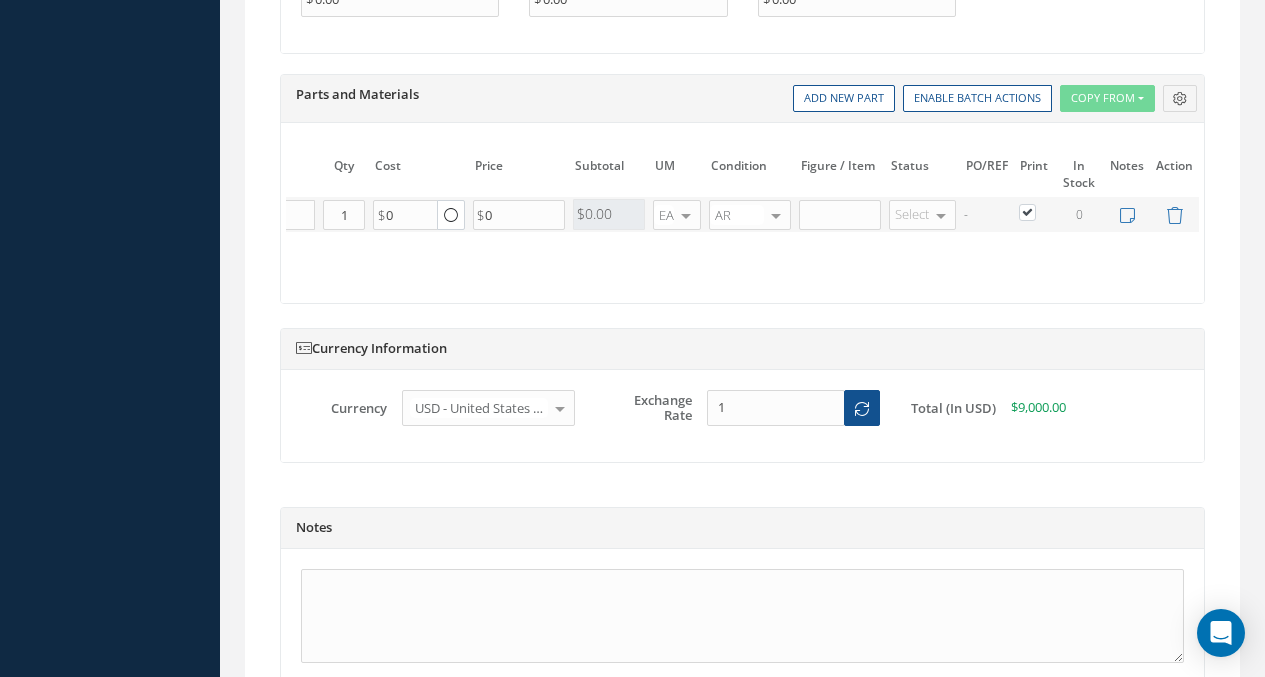 drag, startPoint x: 1039, startPoint y: 321, endPoint x: 1112, endPoint y: 321, distance: 73 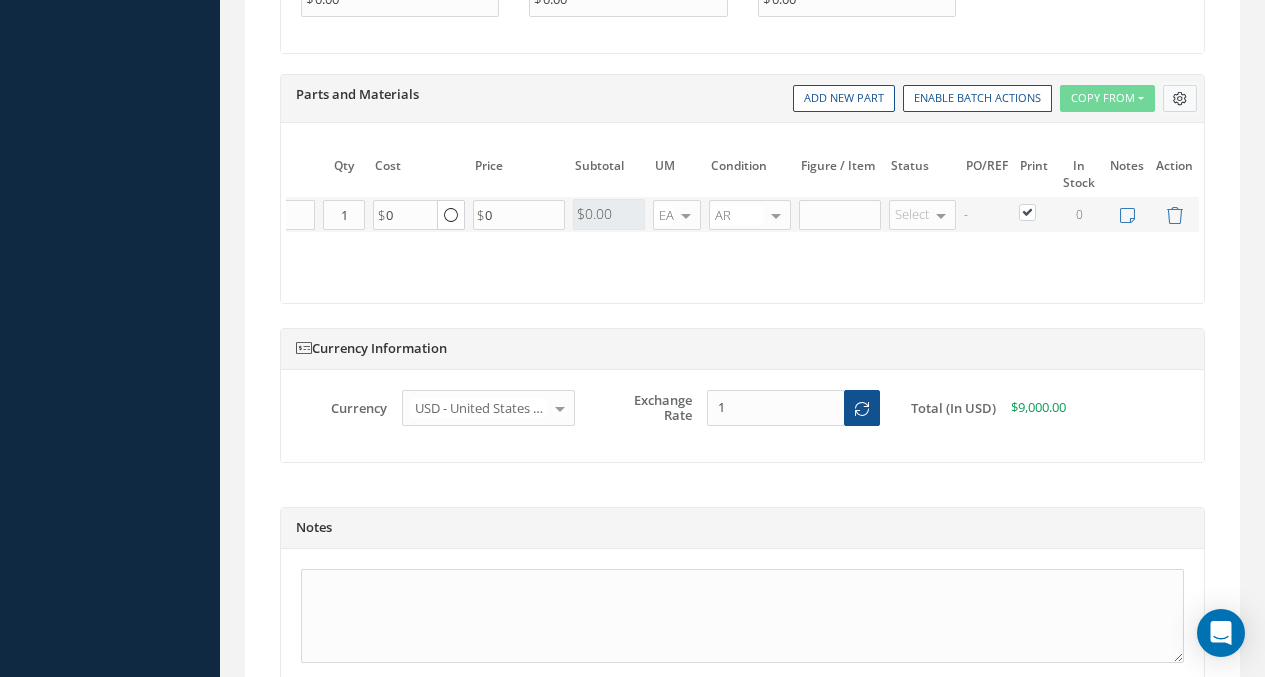click at bounding box center [1180, 98] 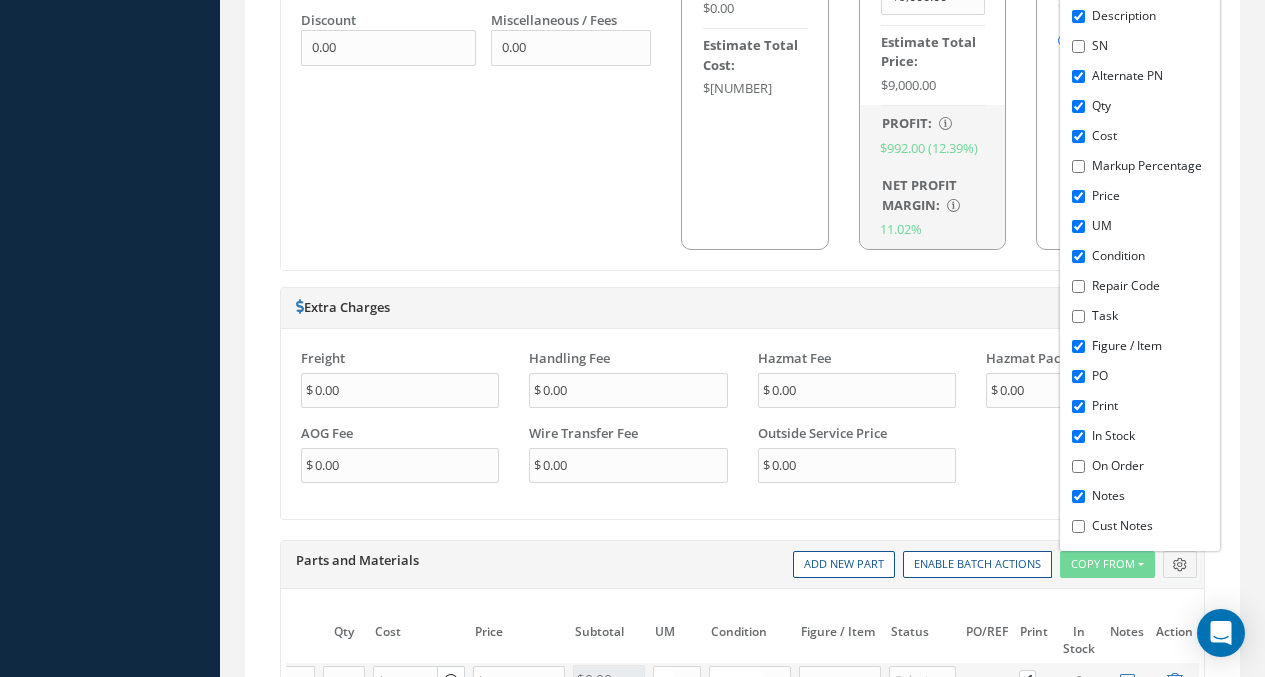 scroll, scrollTop: 1598, scrollLeft: 0, axis: vertical 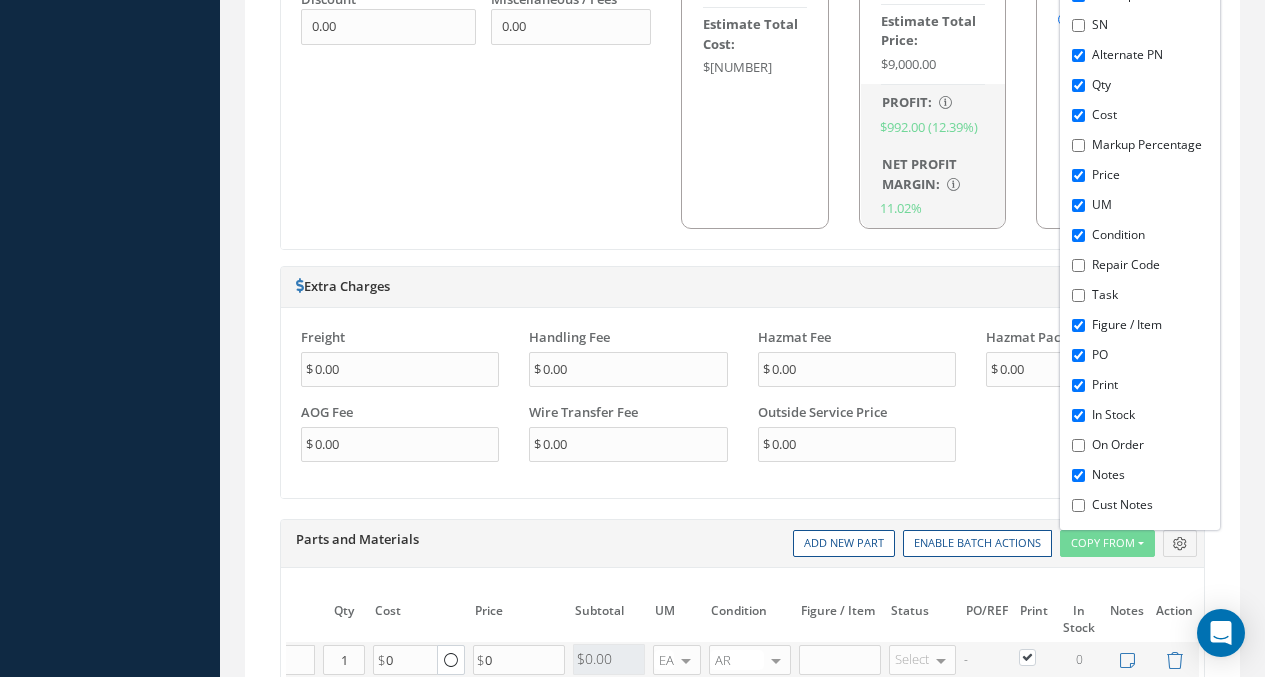 click on "Notes" at bounding box center [1078, 475] 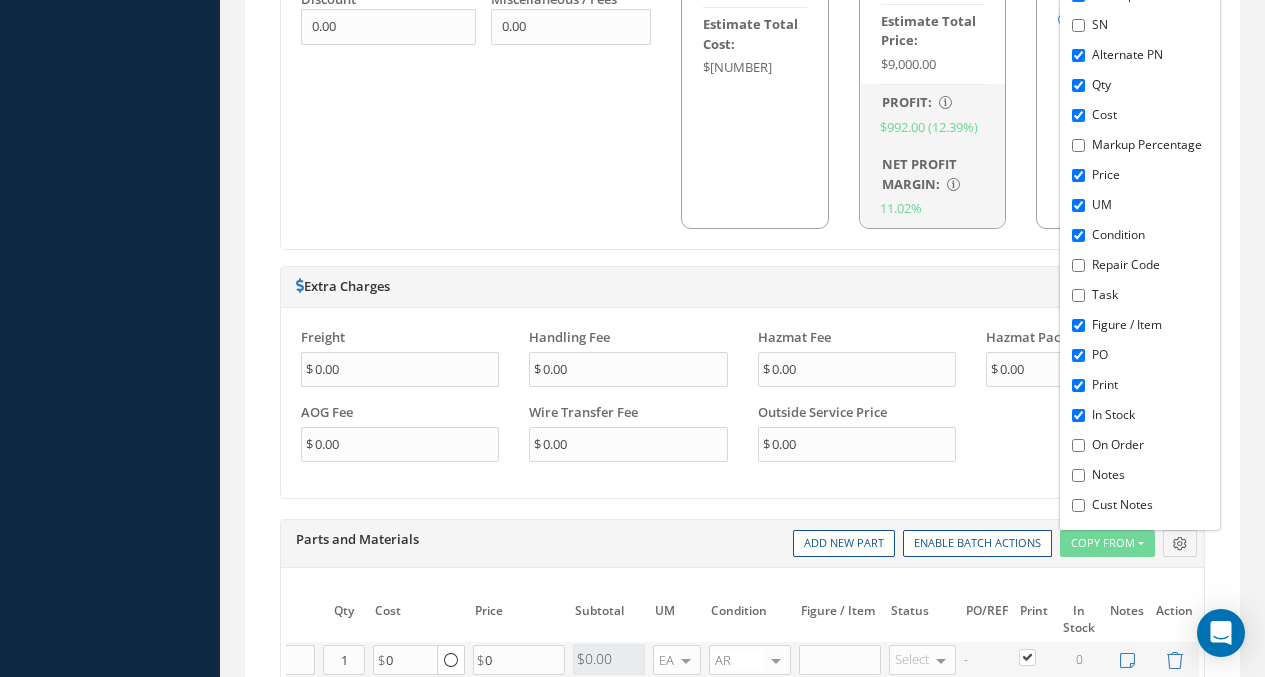 scroll, scrollTop: 0, scrollLeft: 392, axis: horizontal 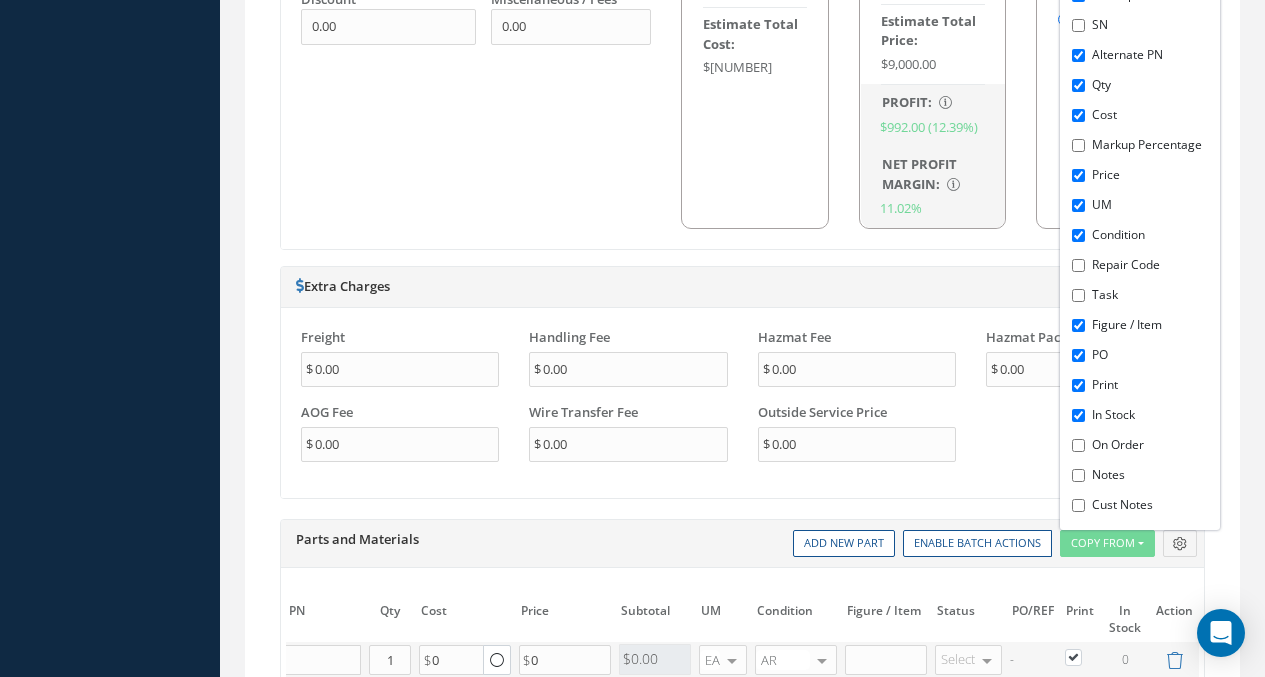 click on "In Stock" at bounding box center [1078, 415] 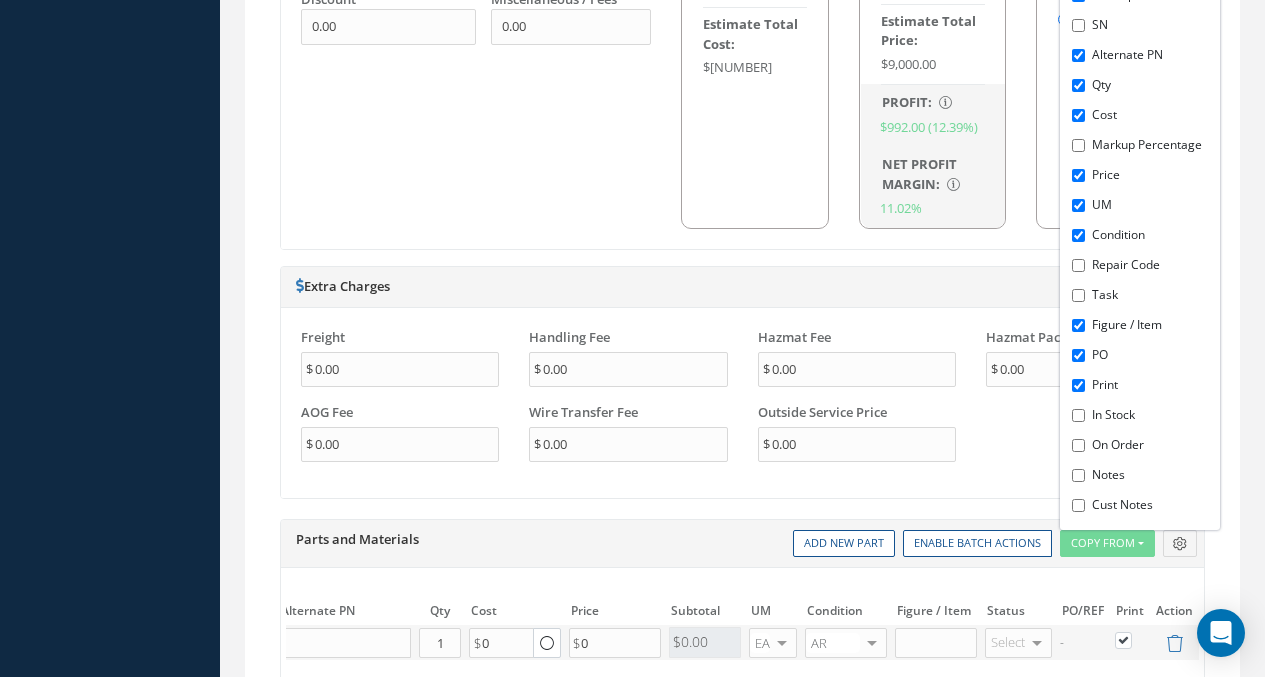 scroll, scrollTop: 0, scrollLeft: 342, axis: horizontal 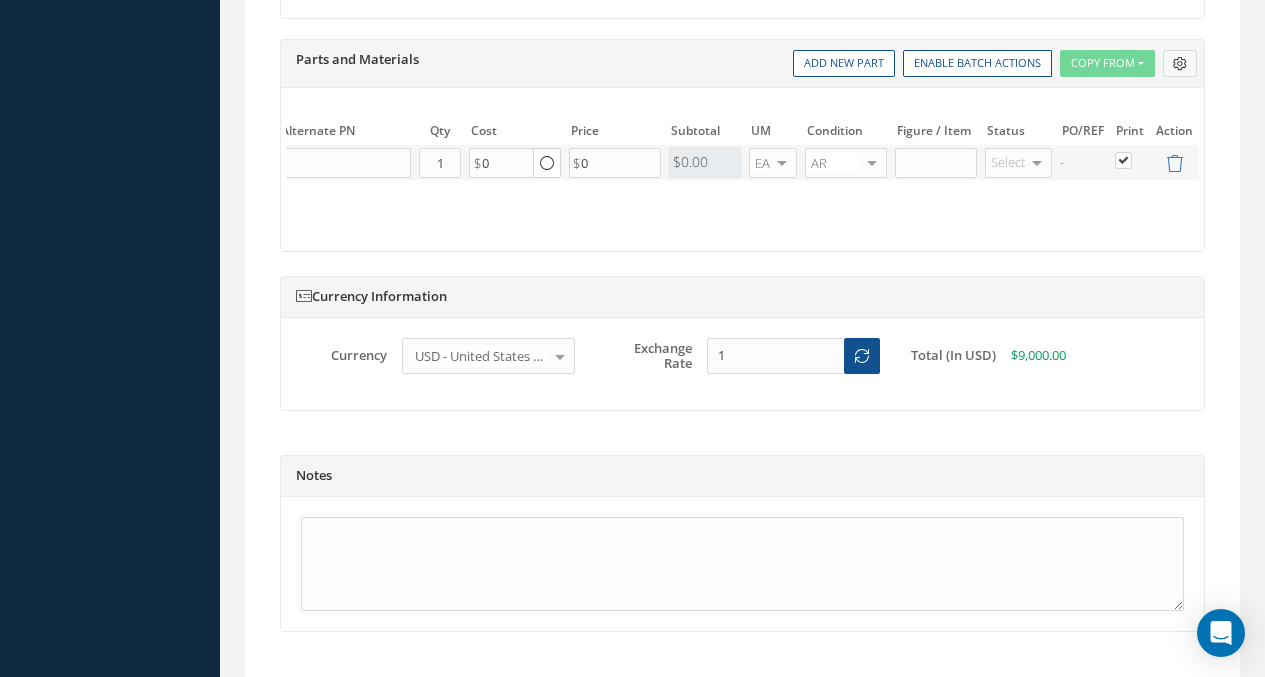 click at bounding box center [1180, 63] 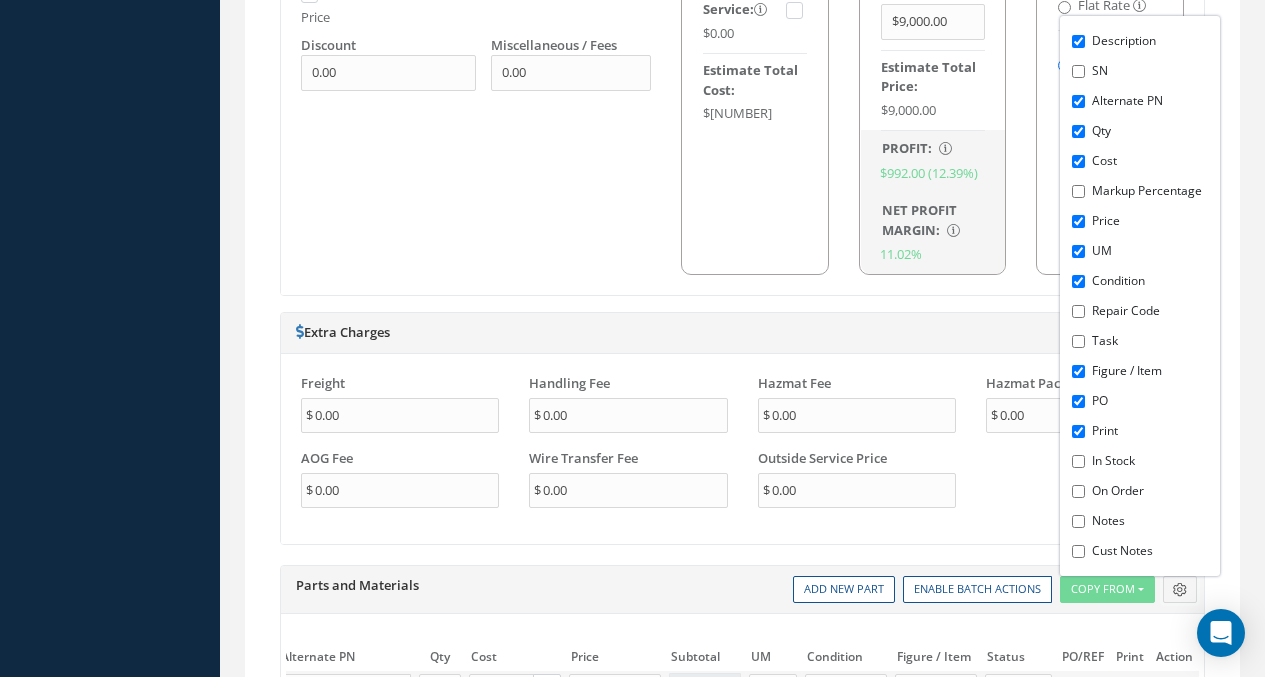 scroll, scrollTop: 1527, scrollLeft: 0, axis: vertical 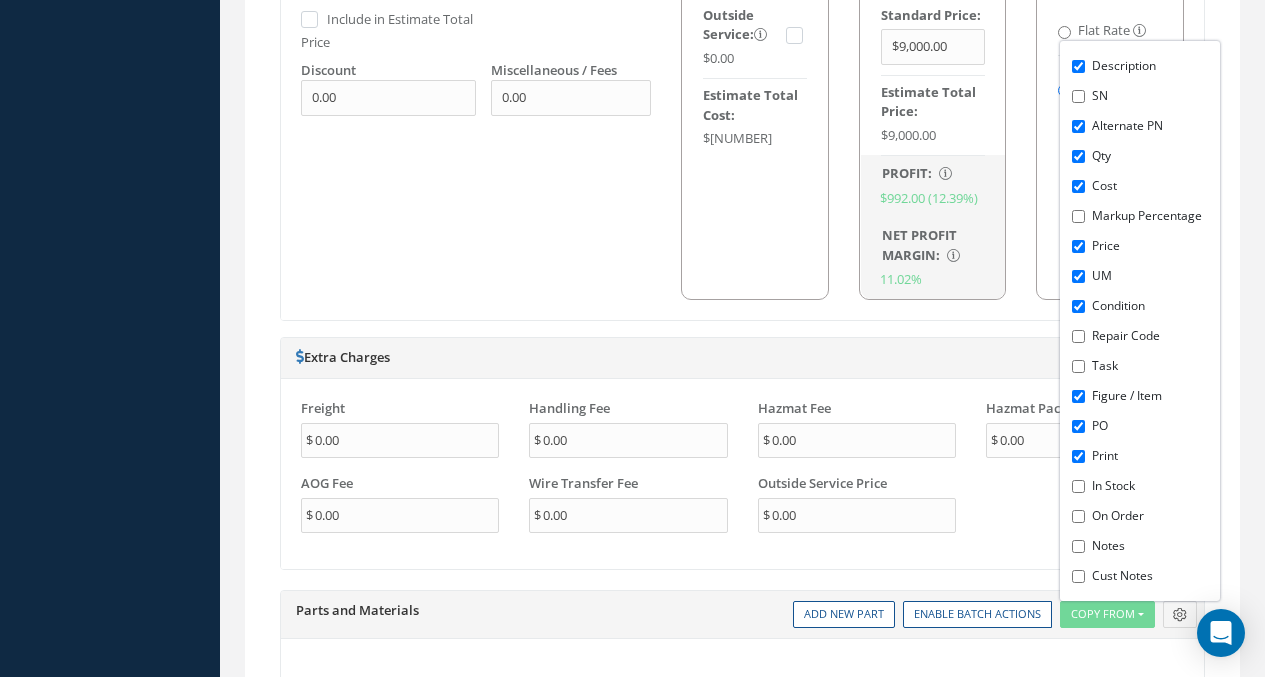 click on "PO" at bounding box center (1078, 426) 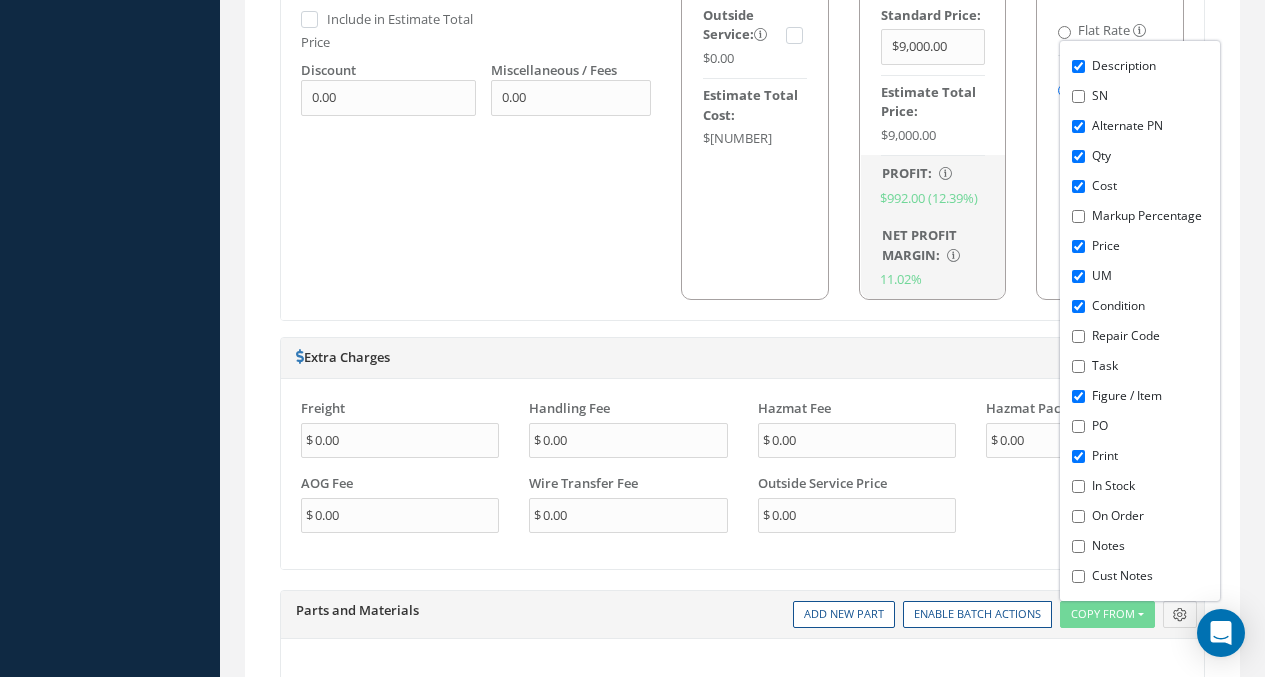 scroll, scrollTop: 0, scrollLeft: 288, axis: horizontal 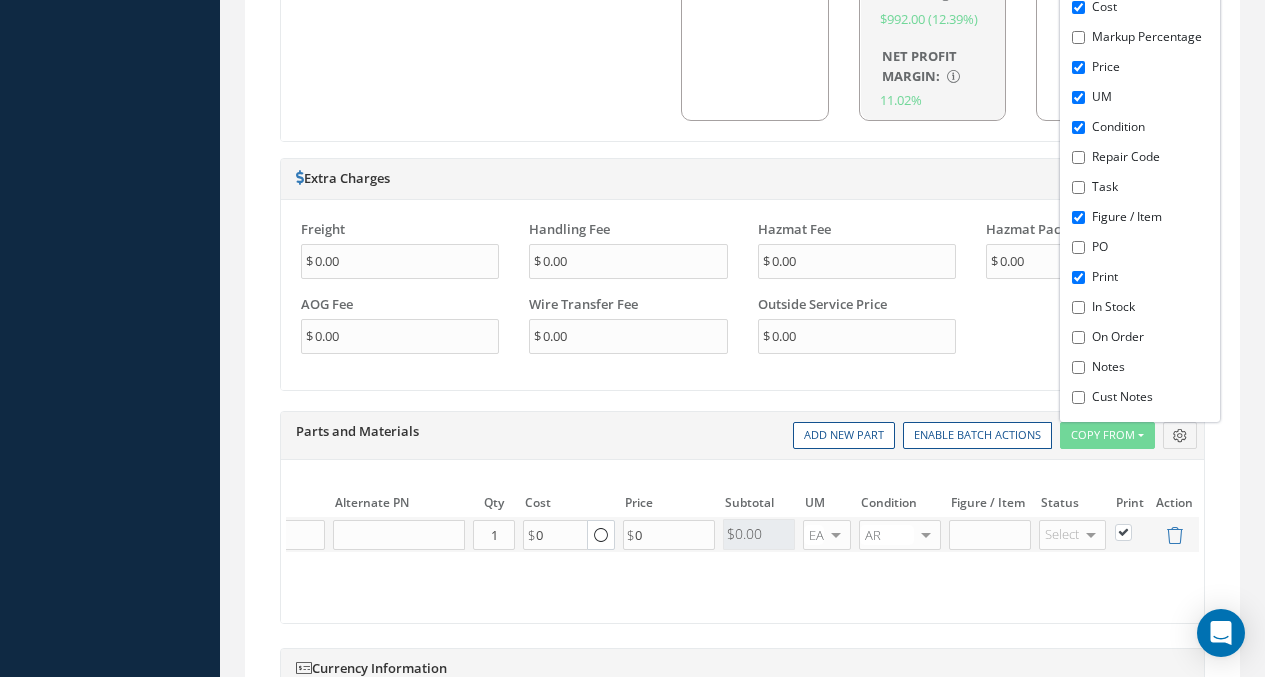 click on "Freight
0.00
Handling Fee
0.00
Hazmat Fee
0.00
Hazmat Packaging
0.00
AOG Fee
0.00
Wire Transfer Fee
0.00
Outside Service Price
0.00" at bounding box center [742, 295] 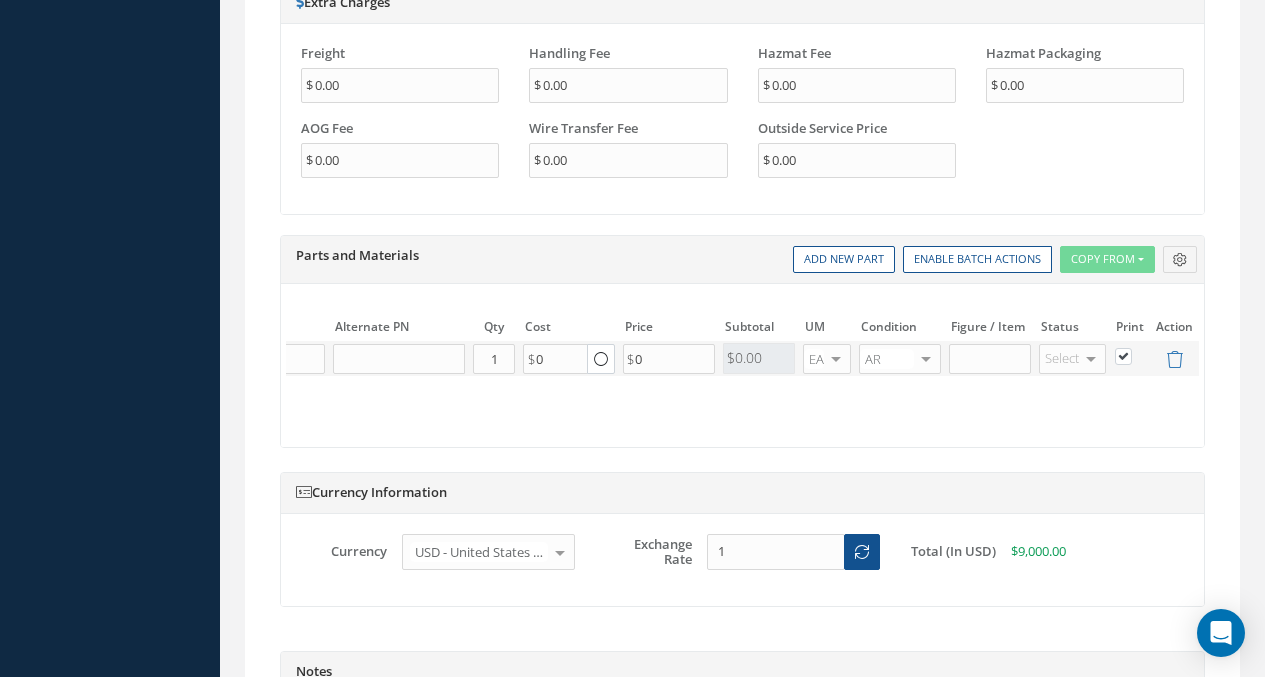 scroll, scrollTop: 1896, scrollLeft: 0, axis: vertical 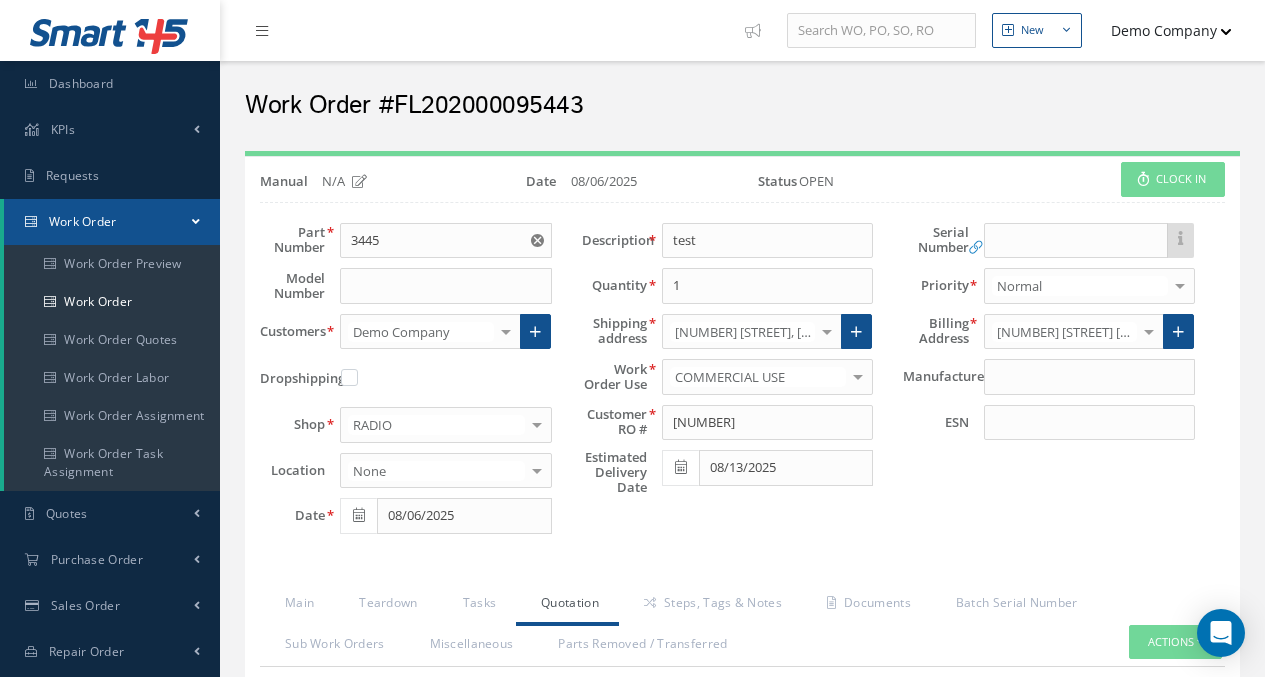 click on "Work Order #FL202000095443" at bounding box center (742, 106) 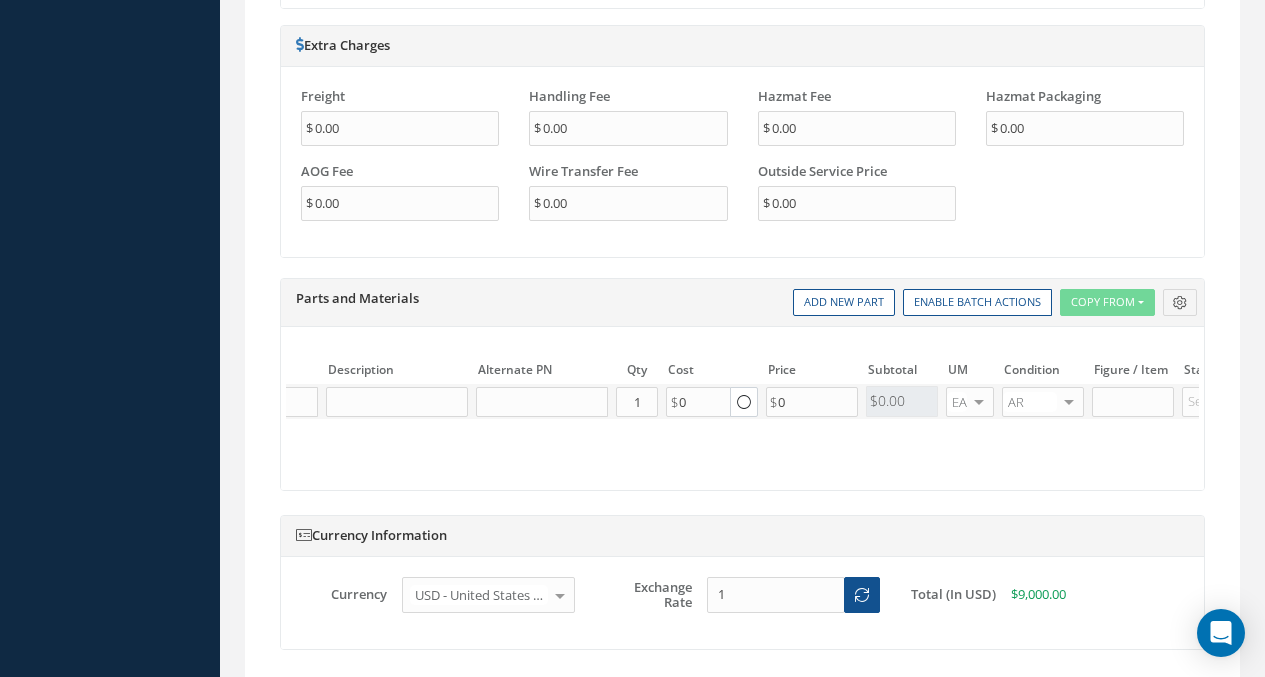 scroll, scrollTop: 1843, scrollLeft: 0, axis: vertical 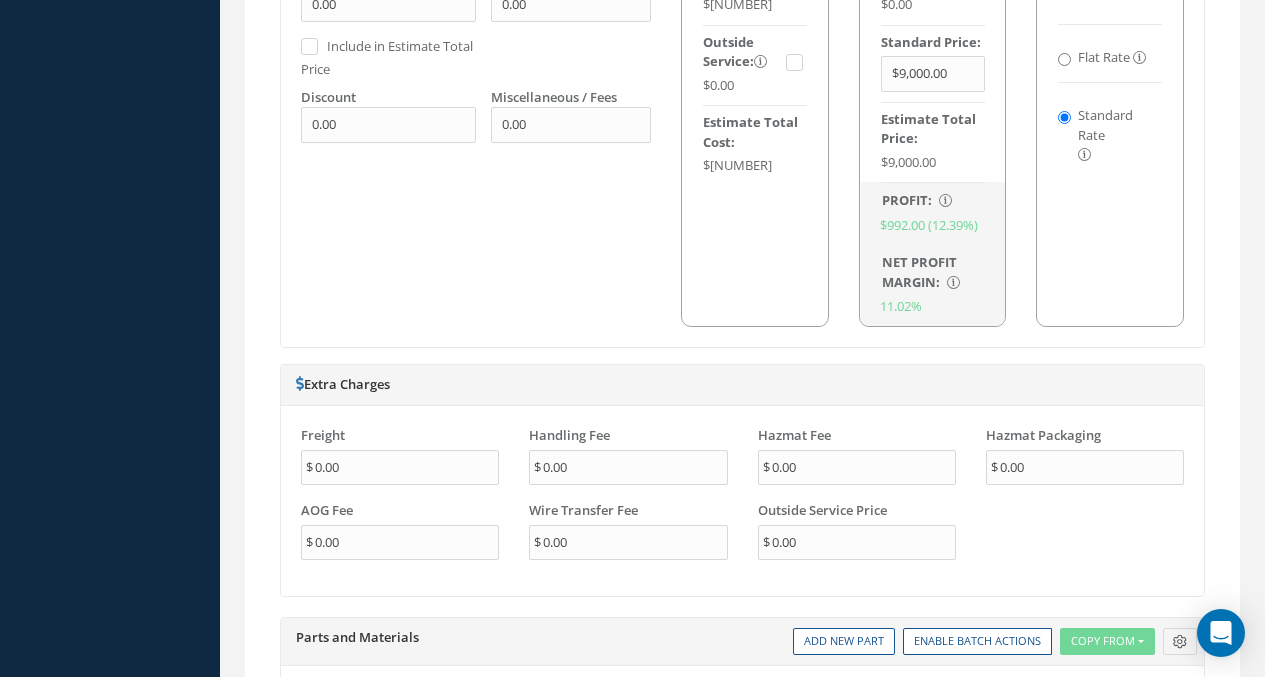 click on "Outside Service:" at bounding box center (735, 52) 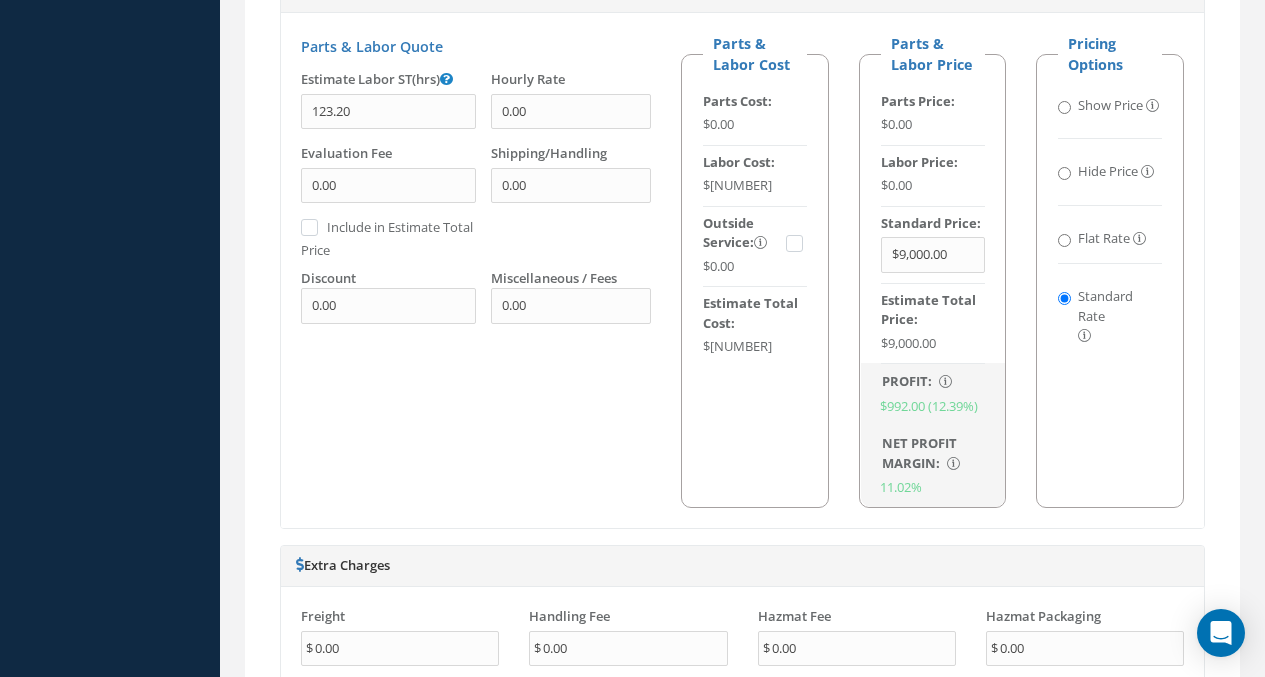 scroll, scrollTop: 1408, scrollLeft: 0, axis: vertical 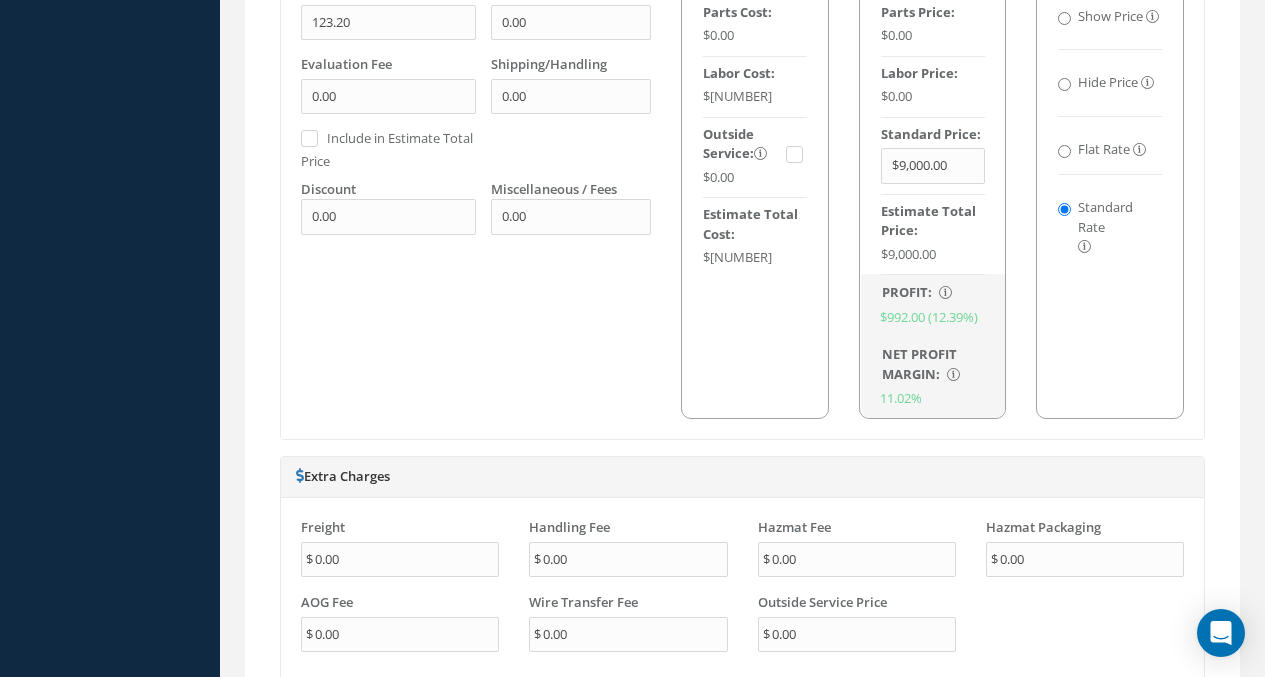 click at bounding box center [804, 154] 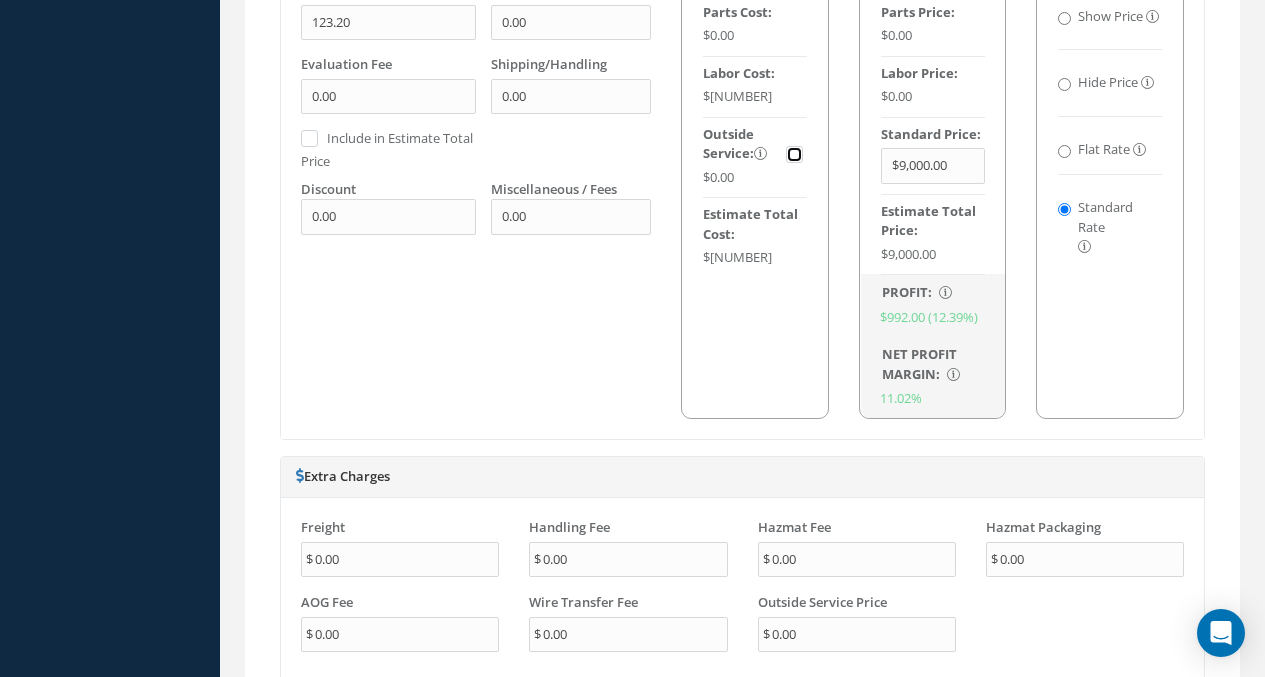 click at bounding box center [795, 156] 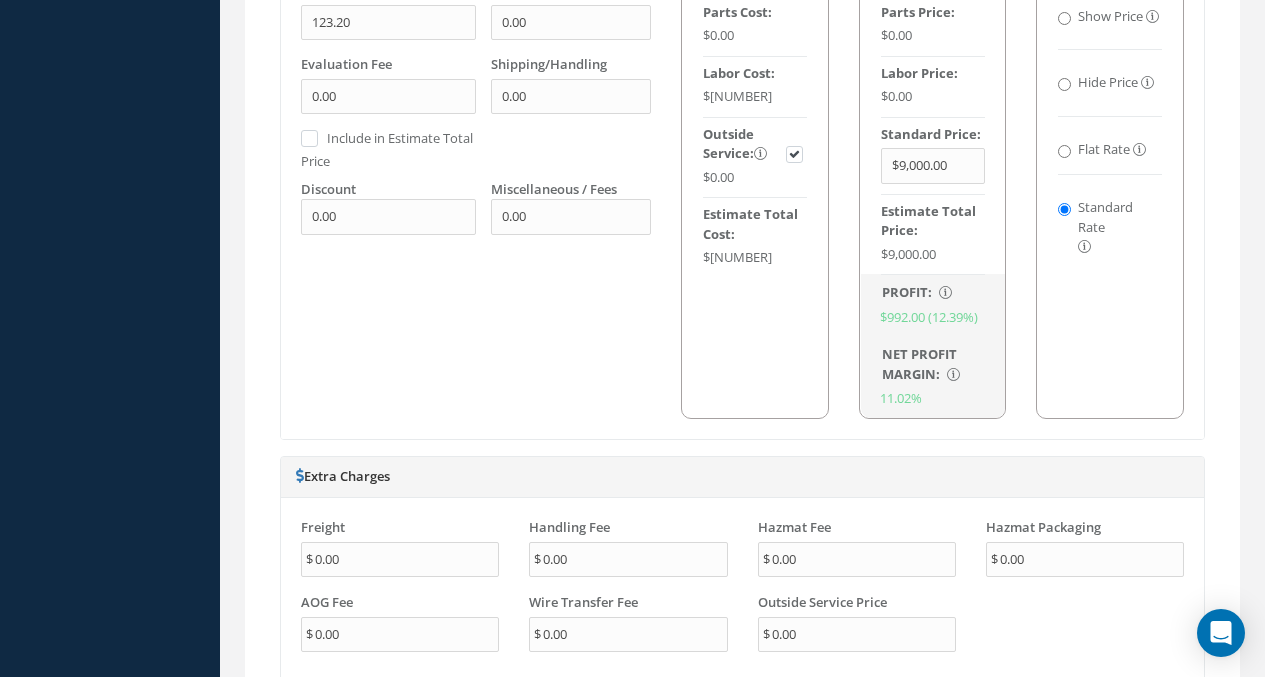 click at bounding box center [804, 154] 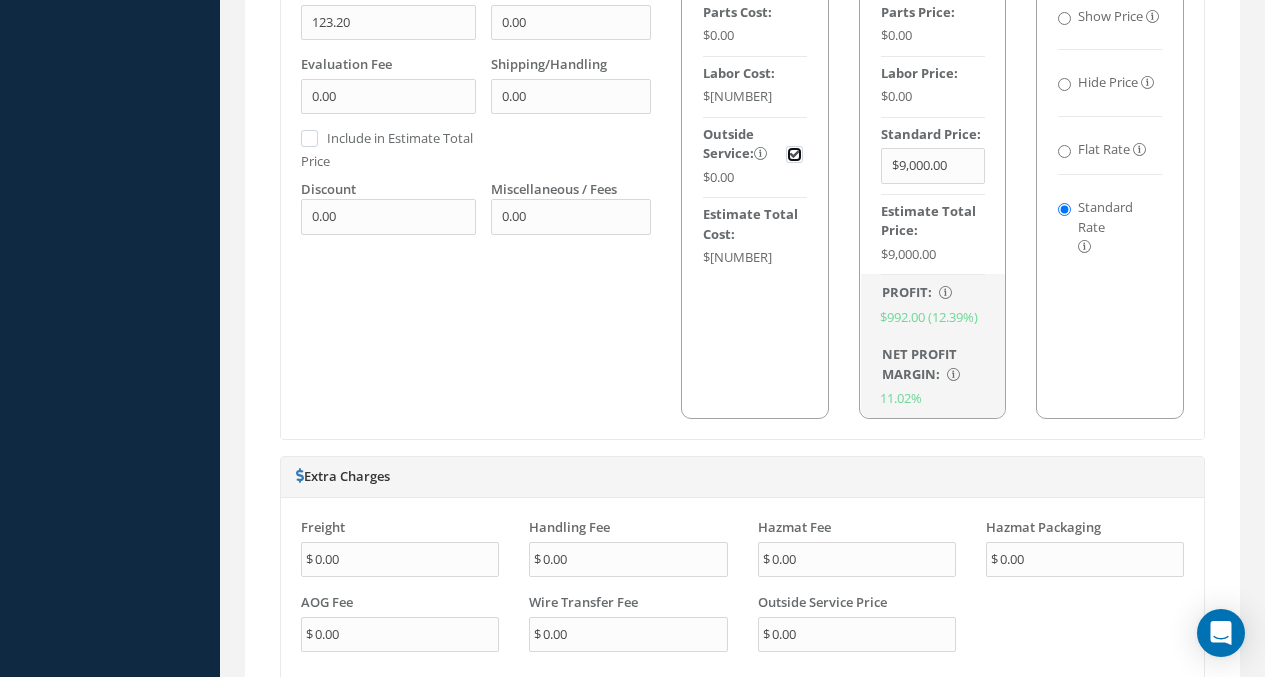 click at bounding box center (795, 156) 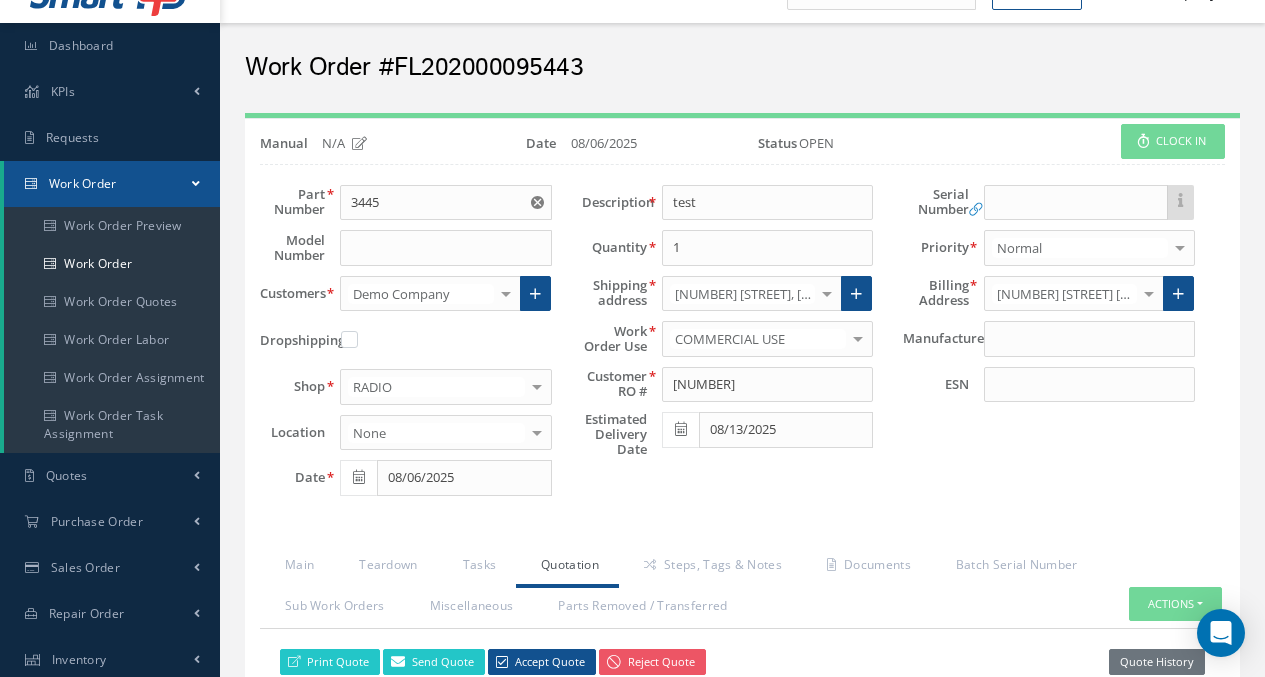 scroll, scrollTop: 0, scrollLeft: 0, axis: both 